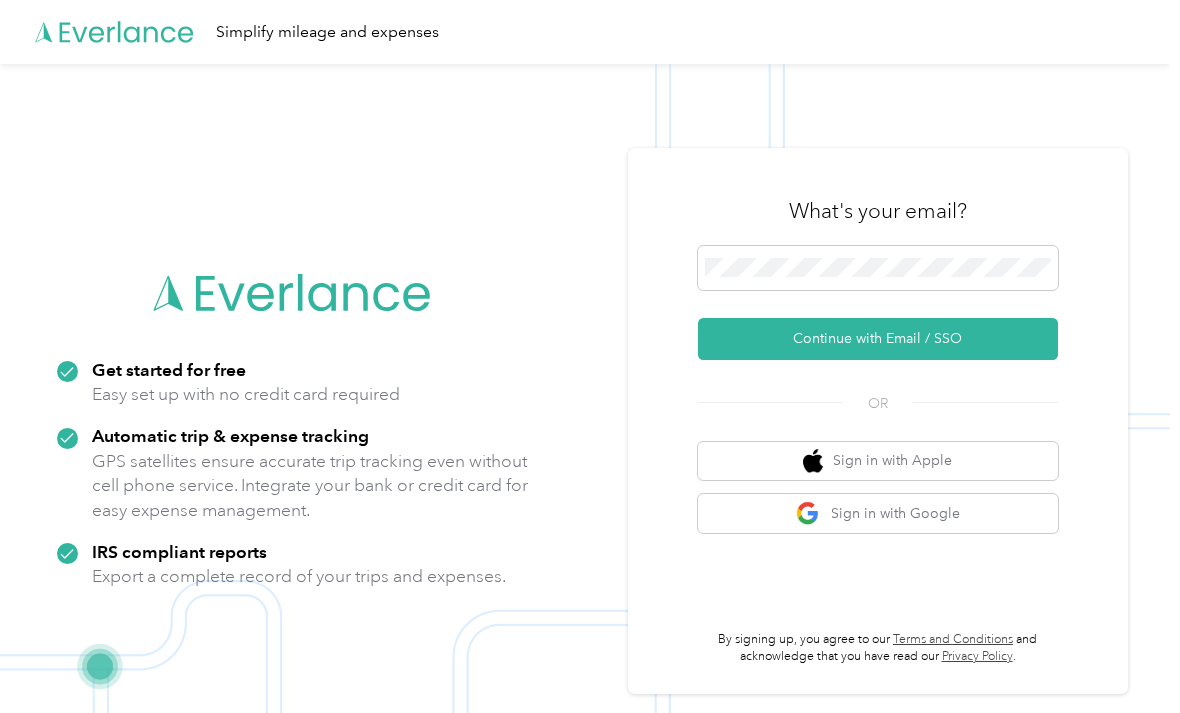 scroll, scrollTop: 0, scrollLeft: 0, axis: both 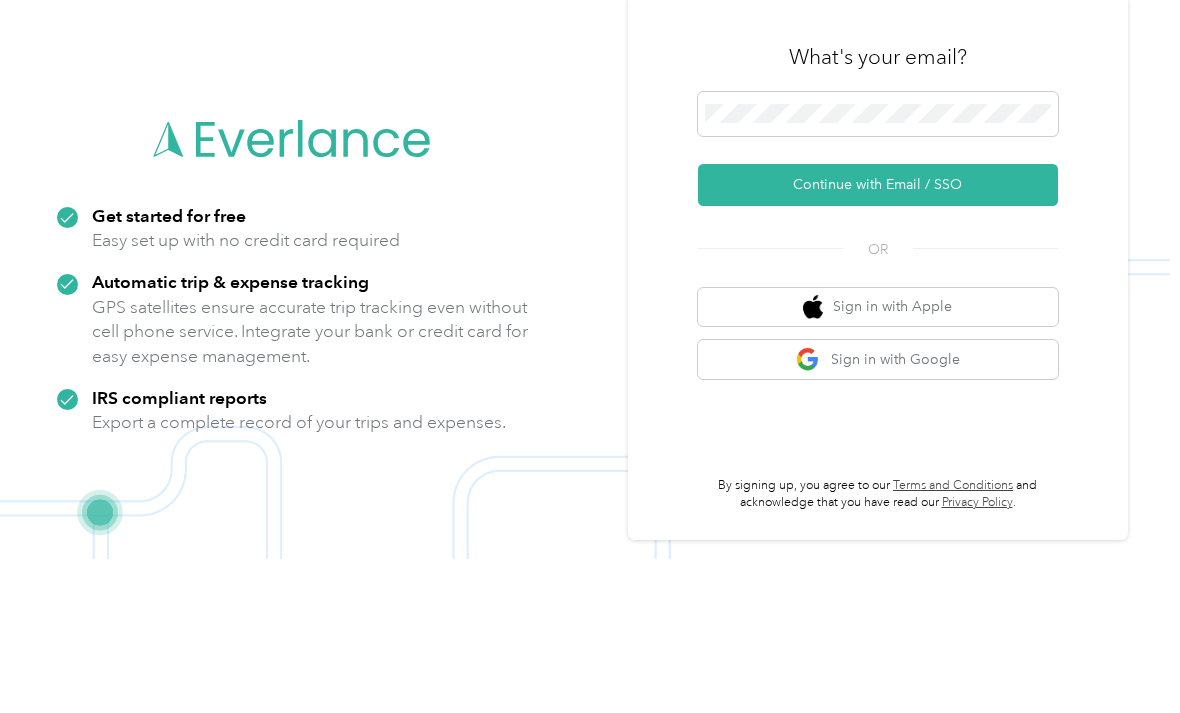 click on "Continue with Email / SSO" at bounding box center [878, 339] 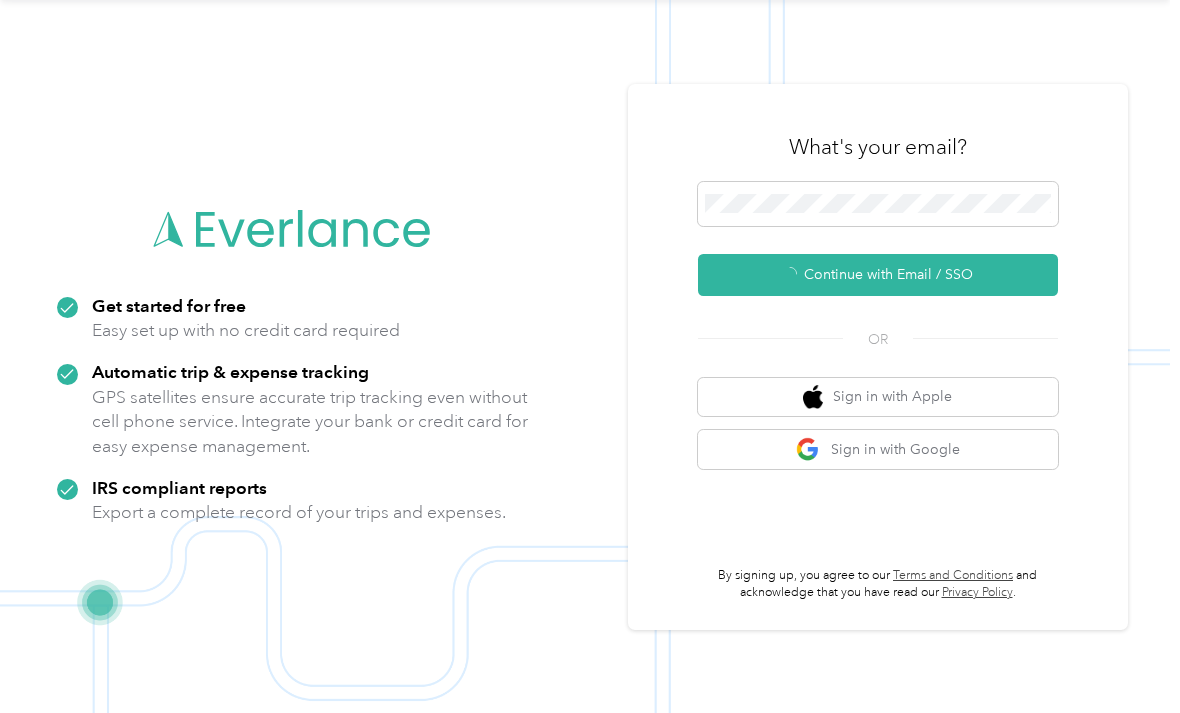 scroll, scrollTop: 35, scrollLeft: 0, axis: vertical 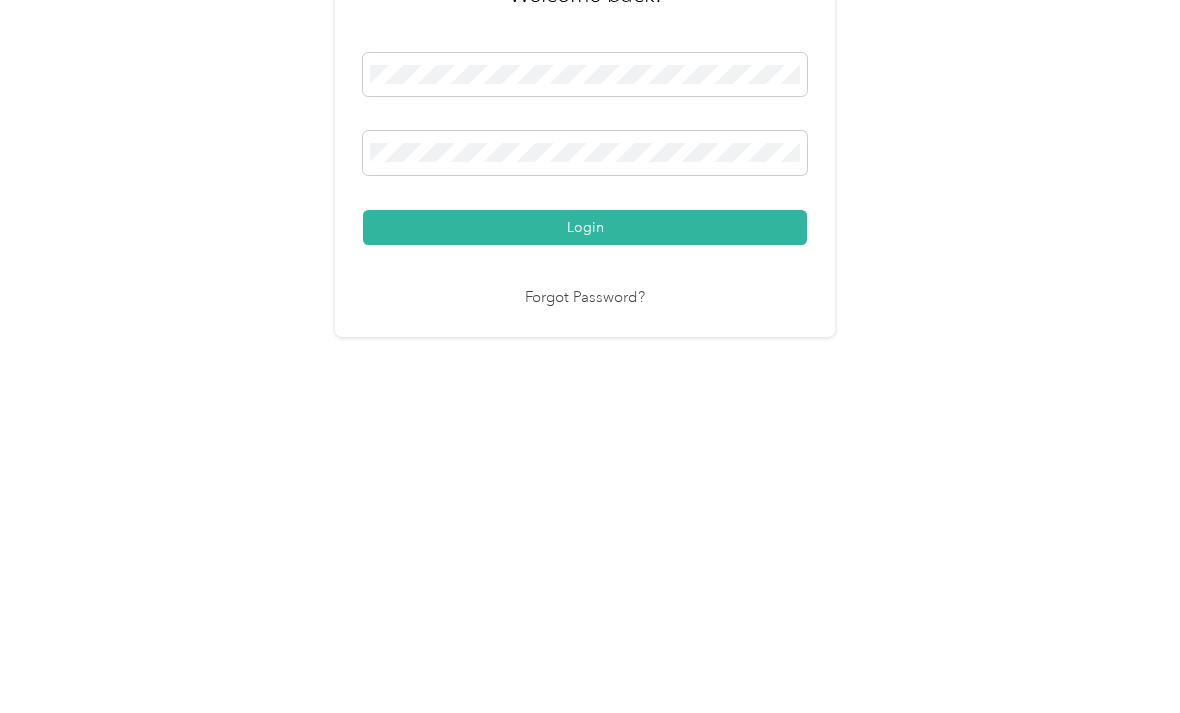 click on "Login" at bounding box center (585, 482) 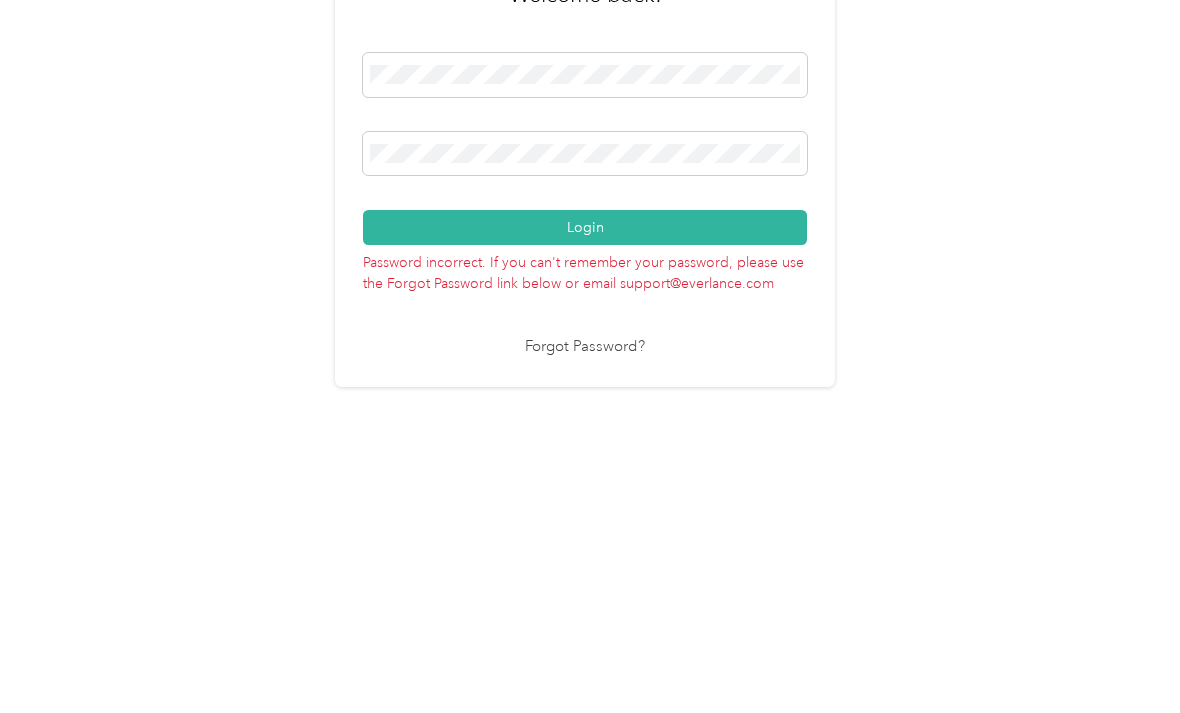 click on "Login" at bounding box center [585, 457] 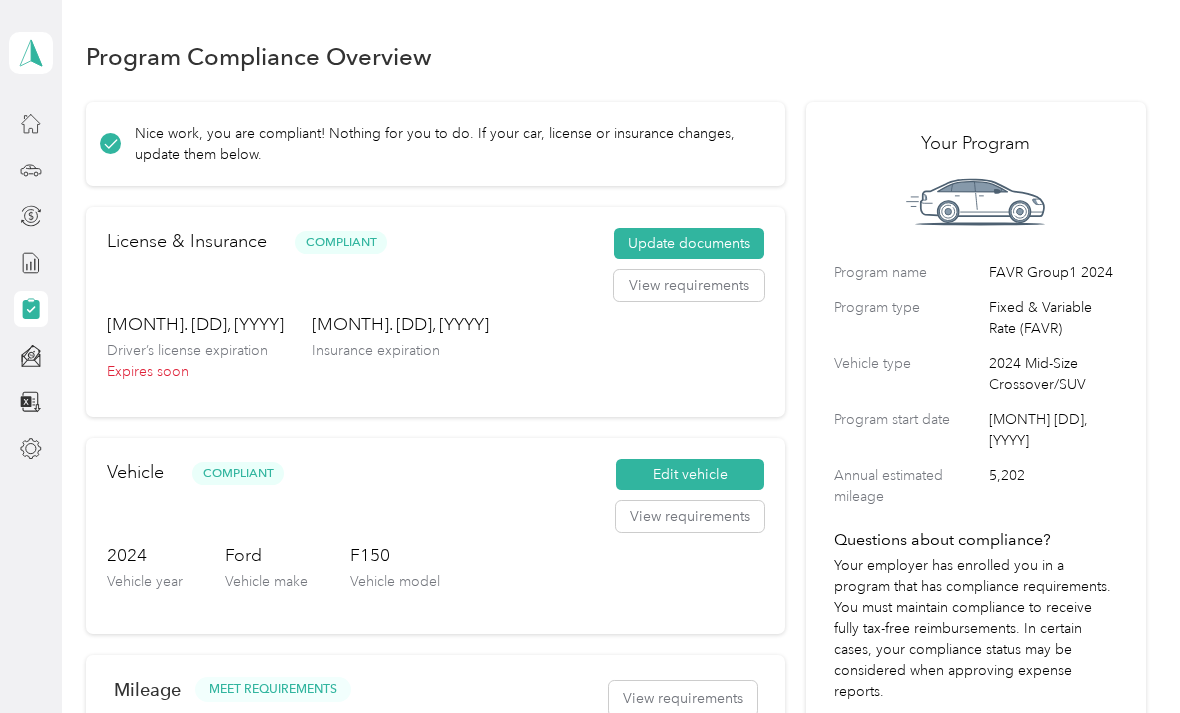 click on "Update documents" at bounding box center [689, 244] 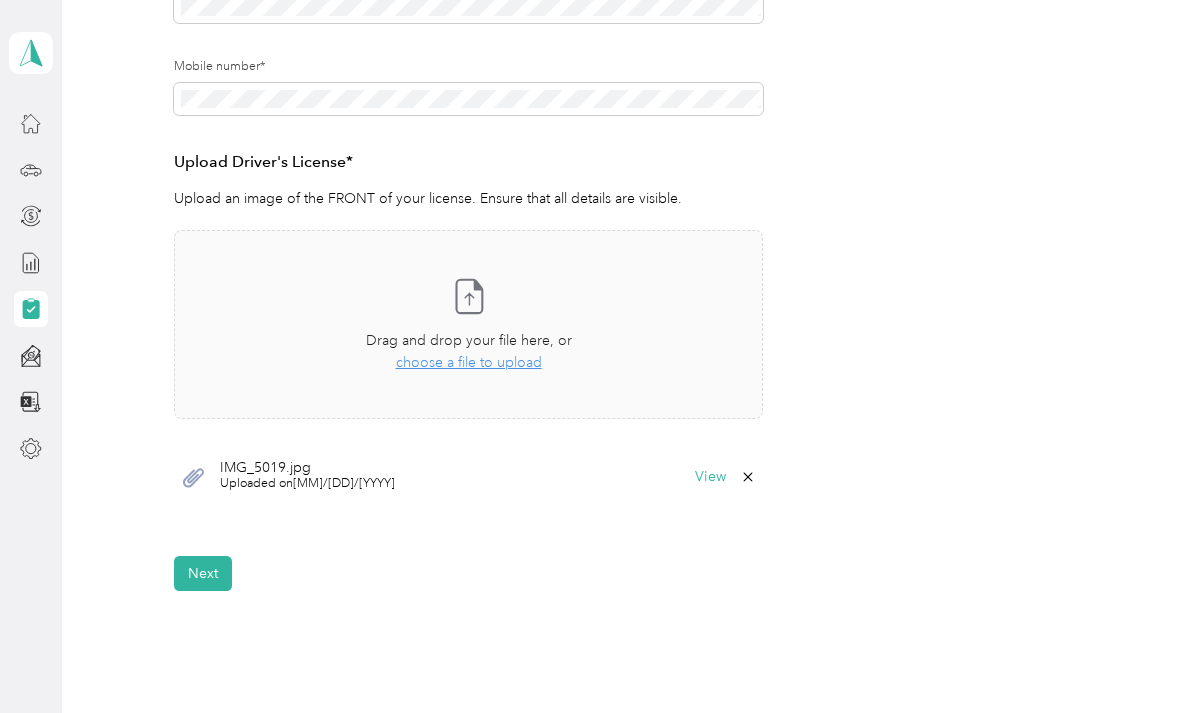 scroll, scrollTop: 491, scrollLeft: 0, axis: vertical 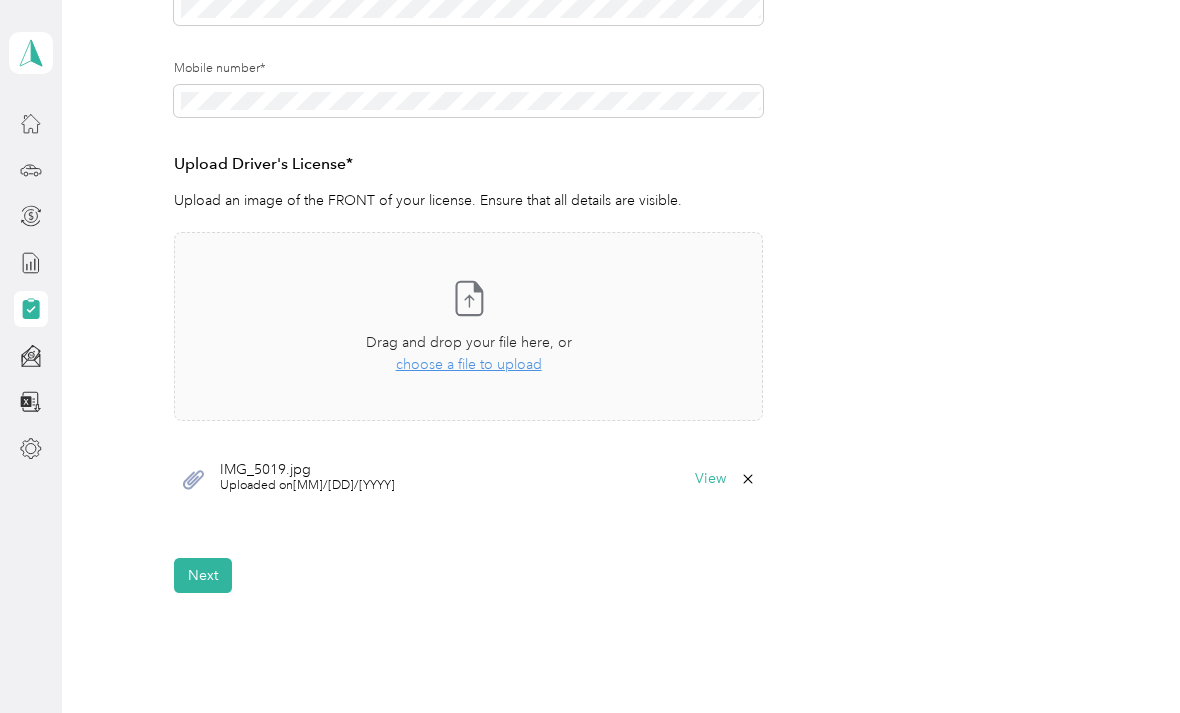 click on "Drag and drop your file here, or choose a file to upload" at bounding box center [469, 354] 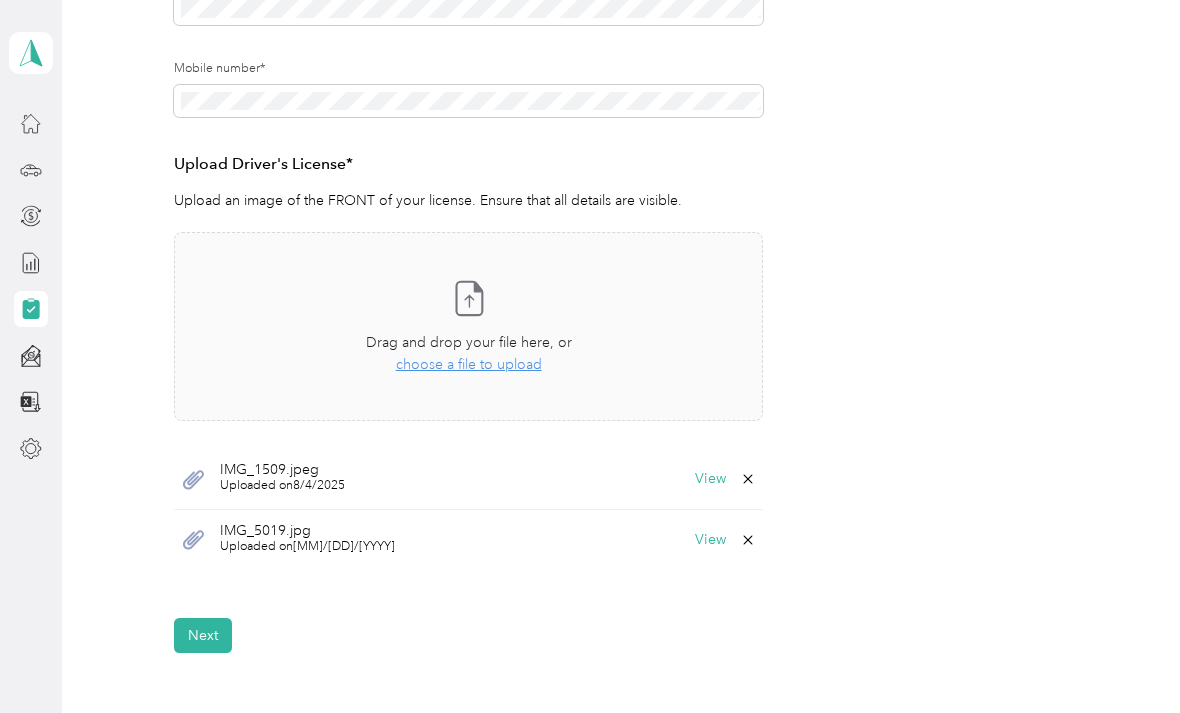click 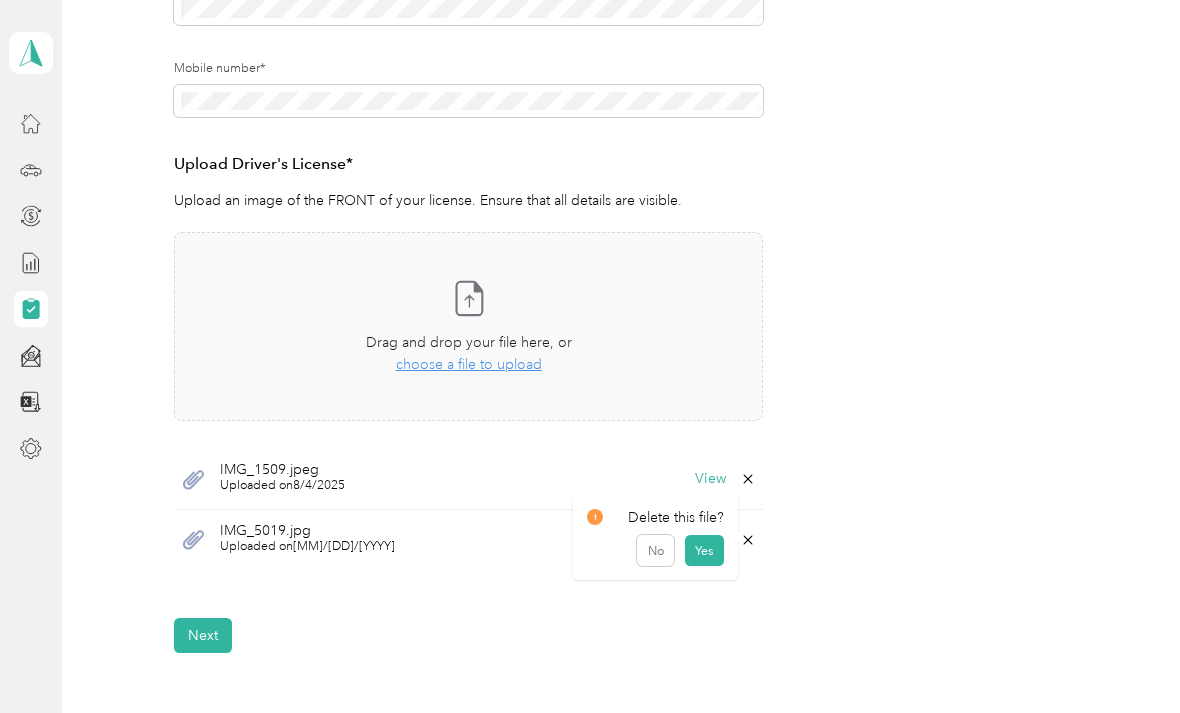 click on "Yes" at bounding box center (704, 551) 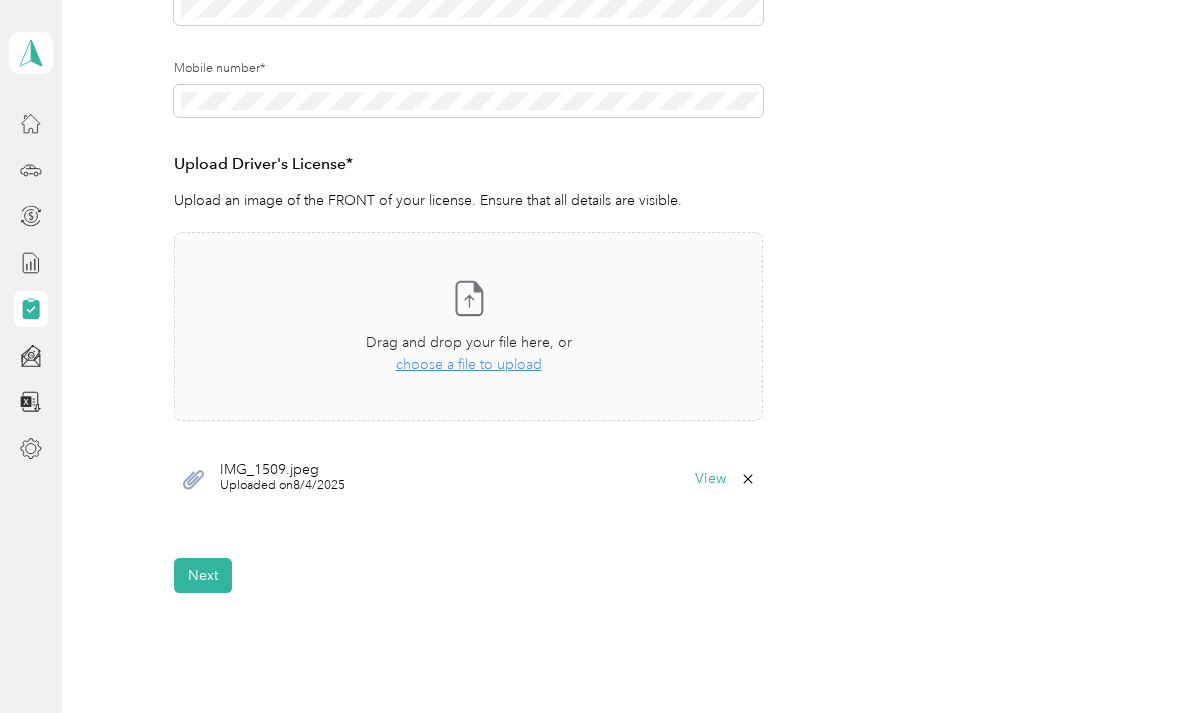 click on "Next" at bounding box center (203, 575) 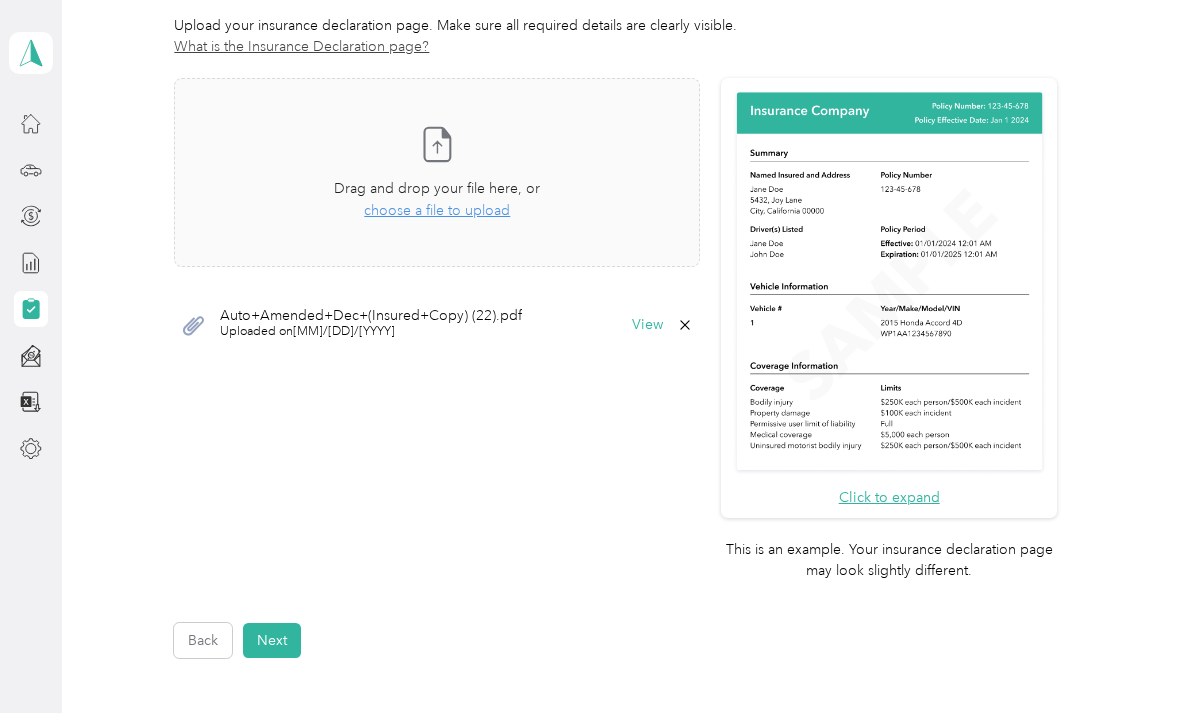 scroll, scrollTop: 326, scrollLeft: 0, axis: vertical 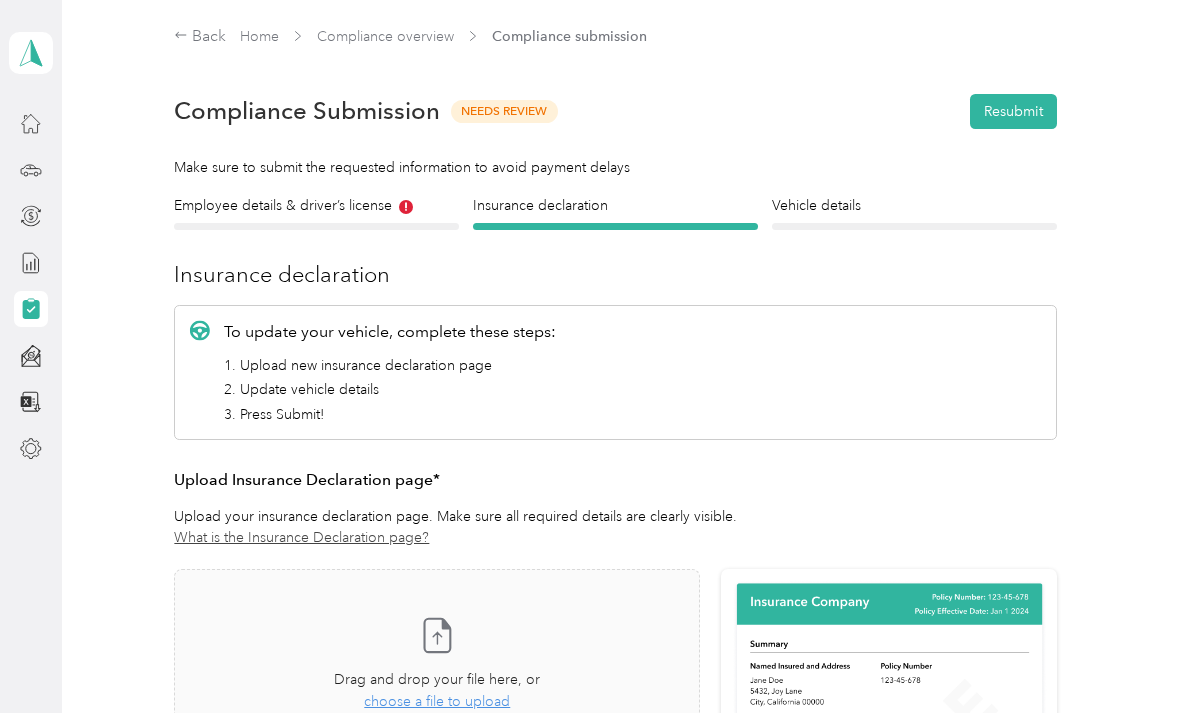 click on "Vehicle details" at bounding box center [914, 205] 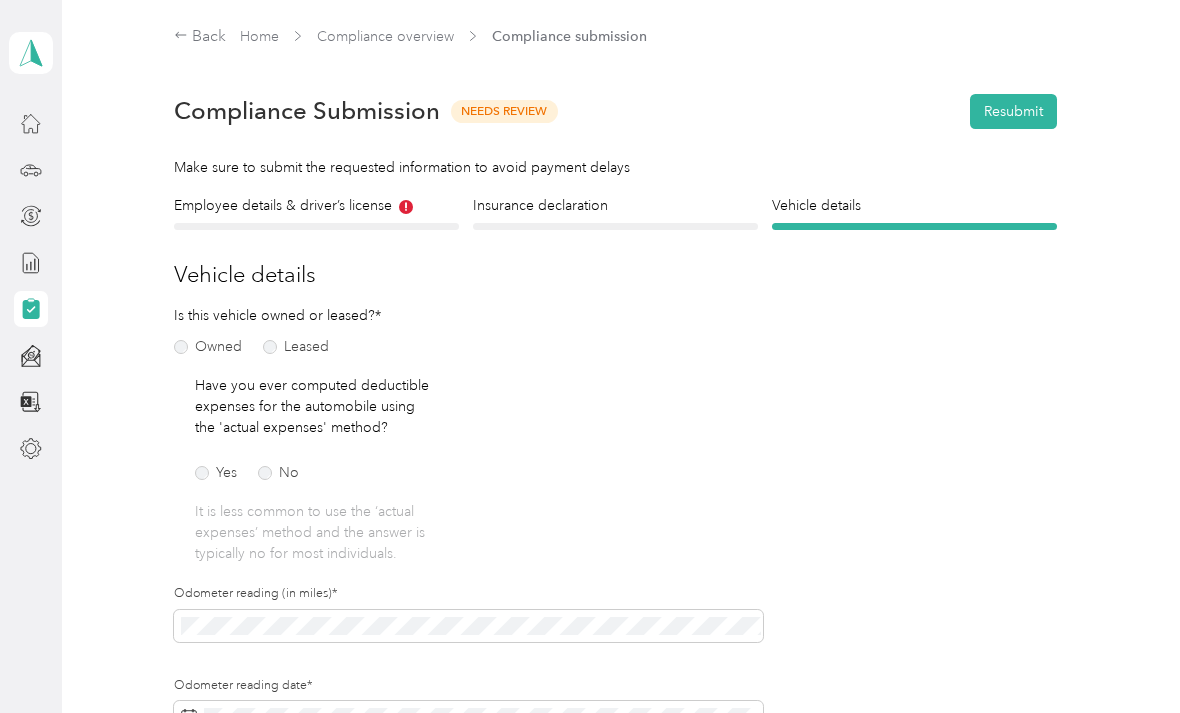 scroll, scrollTop: 0, scrollLeft: 0, axis: both 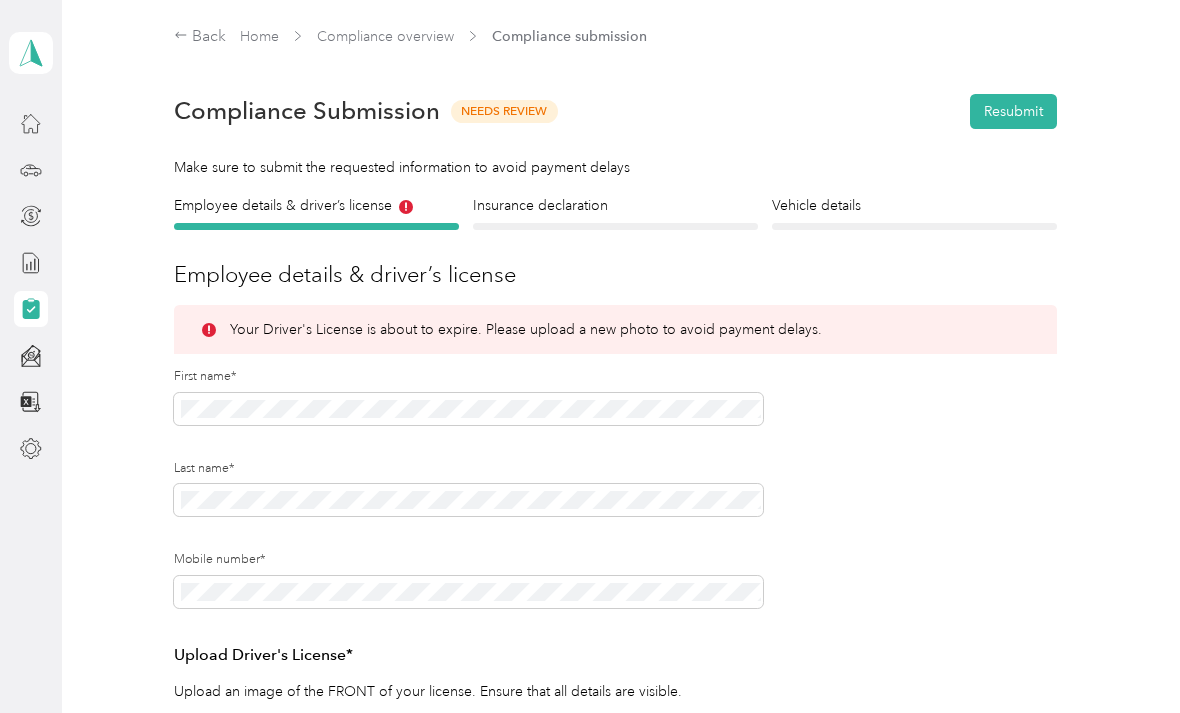 click on "Resubmit" at bounding box center (1013, 111) 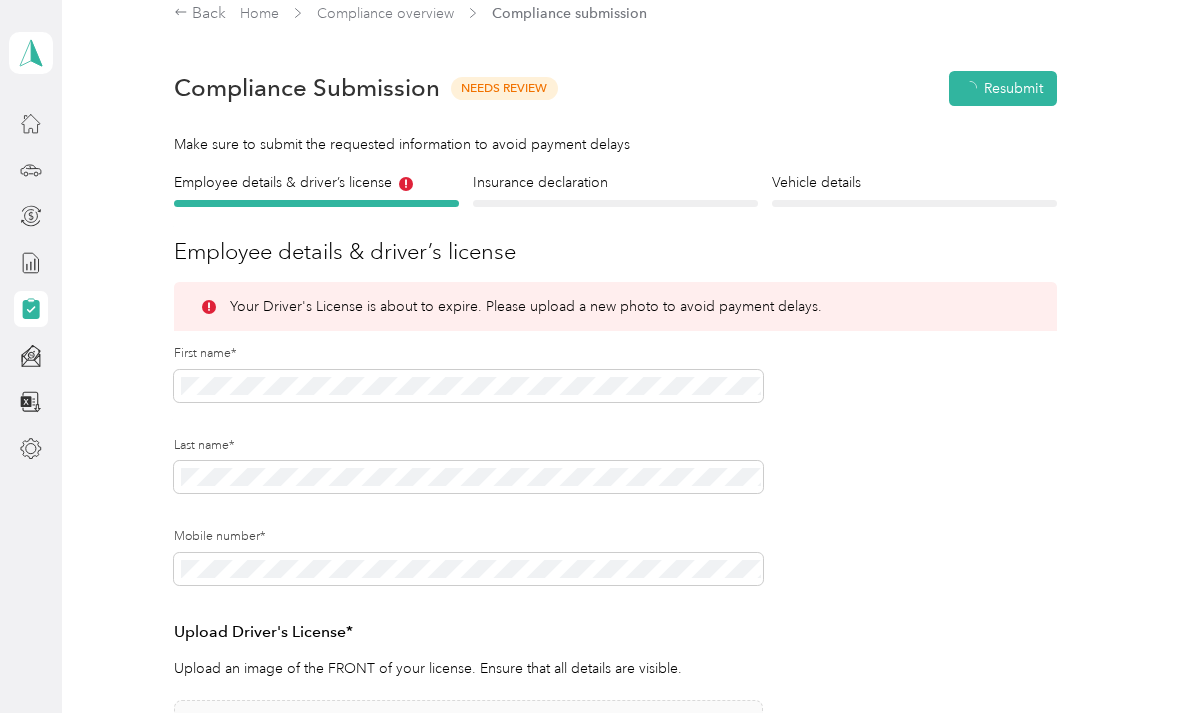 scroll, scrollTop: 25, scrollLeft: 0, axis: vertical 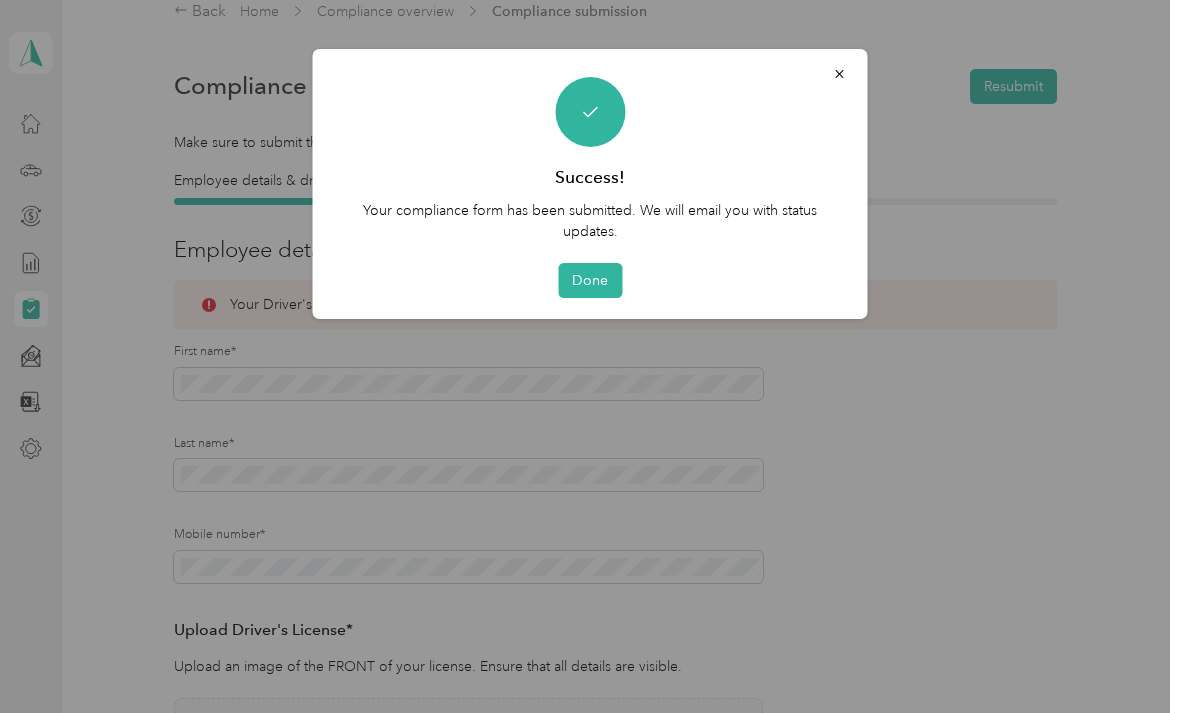click at bounding box center [840, 73] 